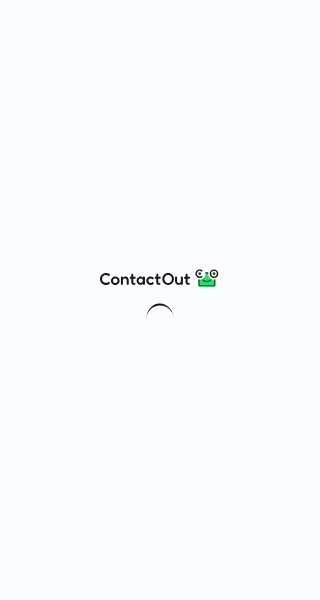 scroll, scrollTop: 0, scrollLeft: 0, axis: both 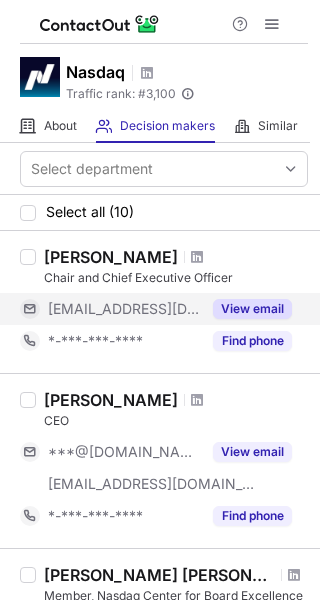 click on "View email" at bounding box center [252, 309] 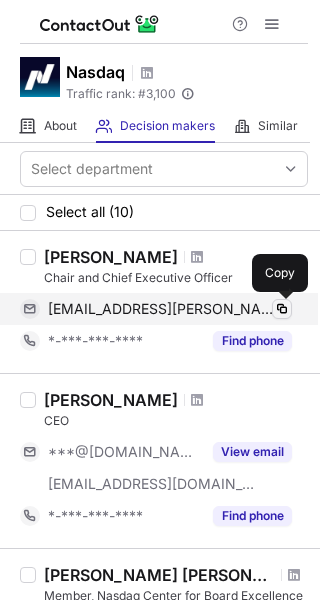 click at bounding box center [282, 309] 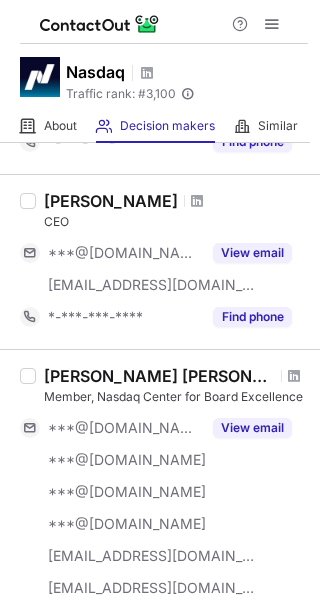 scroll, scrollTop: 200, scrollLeft: 0, axis: vertical 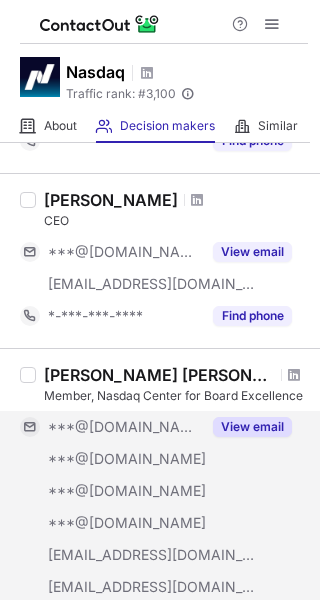 click on "View email" at bounding box center (252, 427) 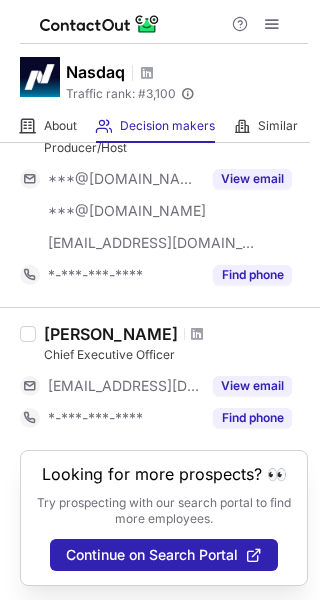 scroll, scrollTop: 1788, scrollLeft: 0, axis: vertical 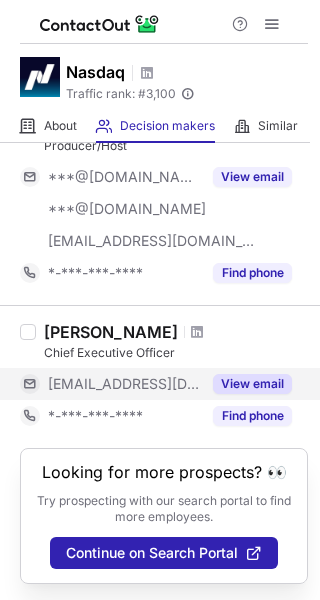 click on "View email" at bounding box center (252, 384) 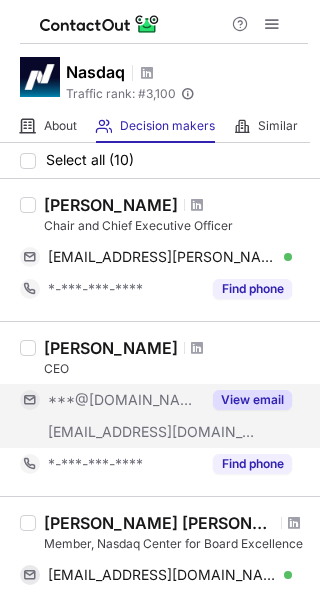scroll, scrollTop: 100, scrollLeft: 0, axis: vertical 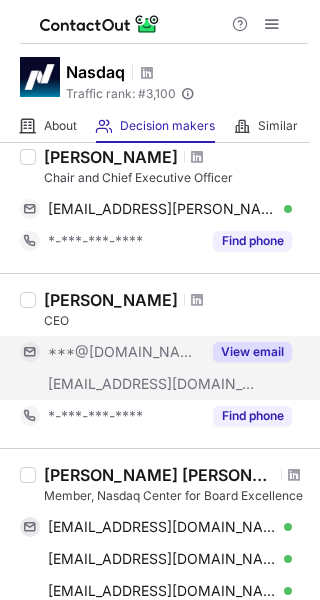 click on "View email" at bounding box center (252, 352) 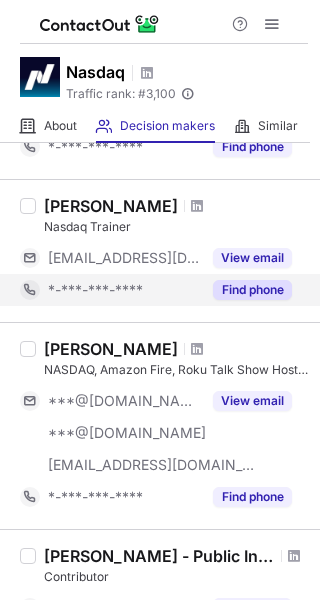 scroll, scrollTop: 868, scrollLeft: 0, axis: vertical 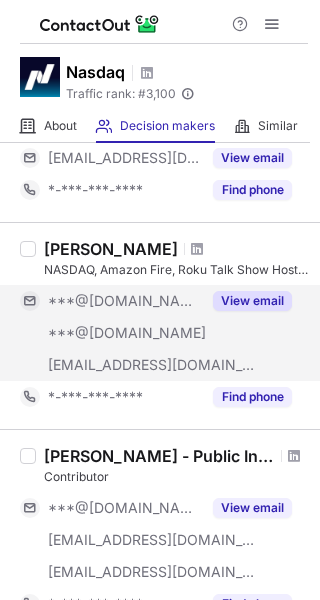 click on "View email" at bounding box center [252, 301] 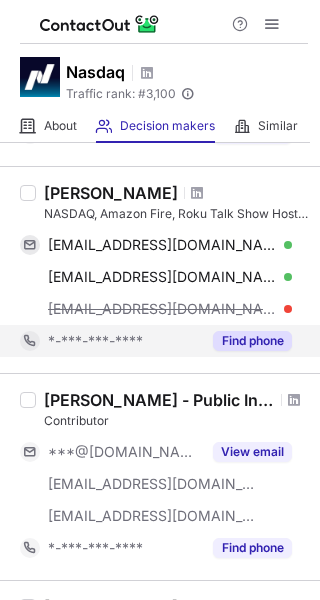 scroll, scrollTop: 968, scrollLeft: 0, axis: vertical 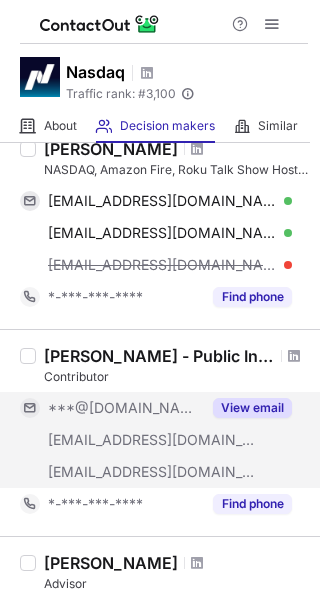 click on "View email" at bounding box center [252, 408] 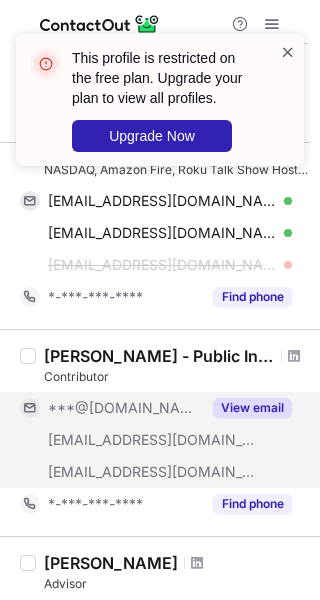 click at bounding box center (288, 52) 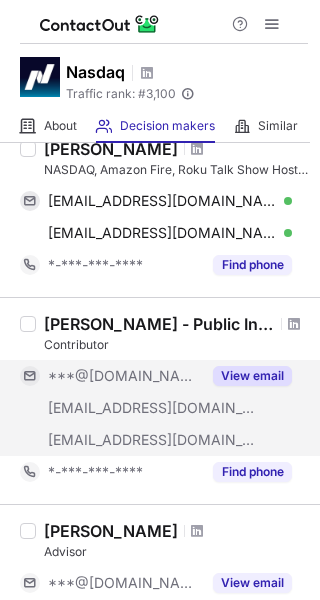 click on "***@gmail.com ***@arizoldan.com ***@investing.com View email" at bounding box center (164, 408) 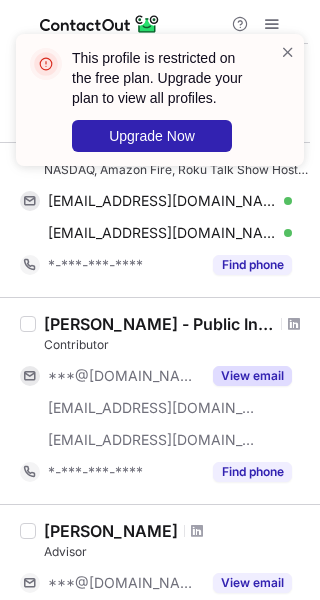 click on "View email" at bounding box center [252, 376] 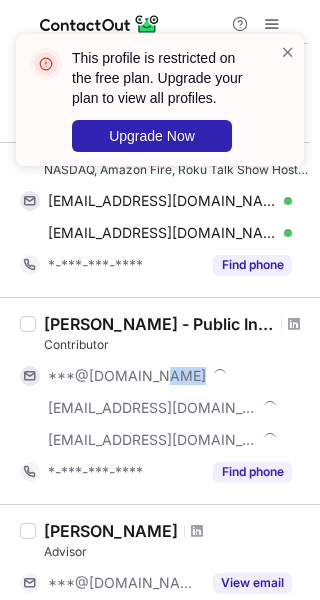 click on "***@[DOMAIN_NAME]" at bounding box center [170, 376] 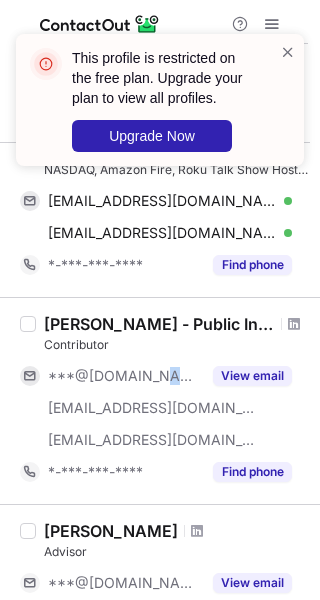 click on "***@gmail.com ***@arizoldan.com ***@investing.com View email" at bounding box center (156, 408) 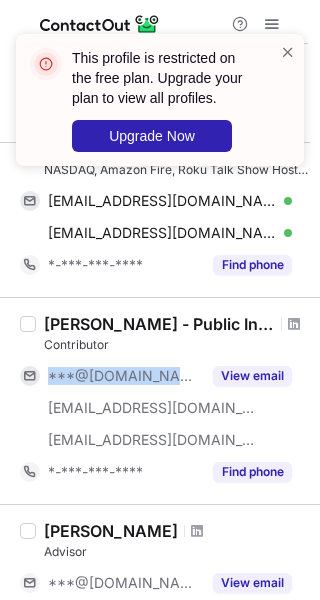 click on "***@[DOMAIN_NAME]" at bounding box center [124, 376] 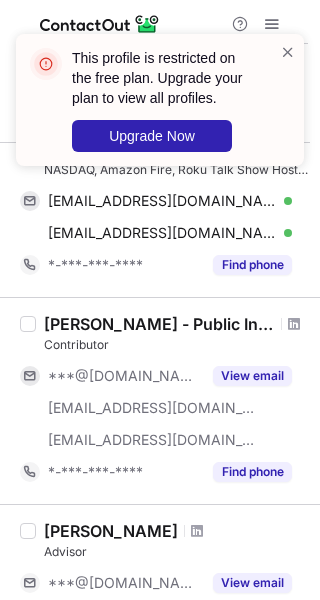 click on "This profile is restricted on the free plan. Upgrade your plan to view all profiles. Upgrade Now" at bounding box center [152, 100] 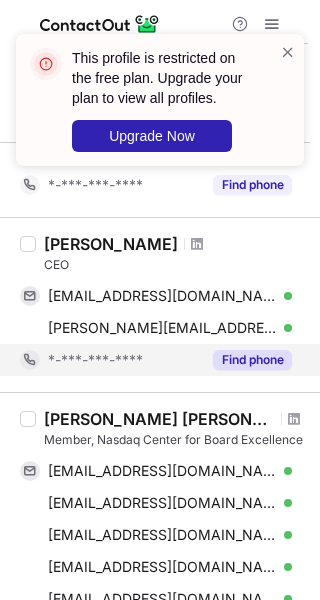 scroll, scrollTop: 0, scrollLeft: 0, axis: both 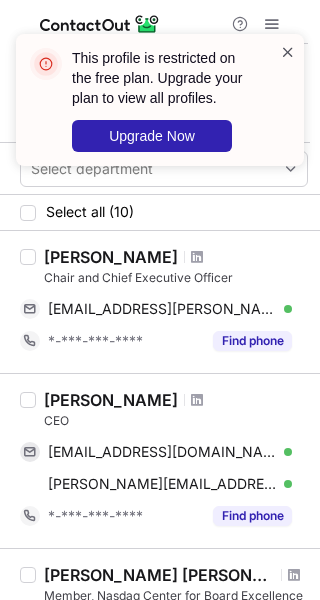 click at bounding box center [288, 52] 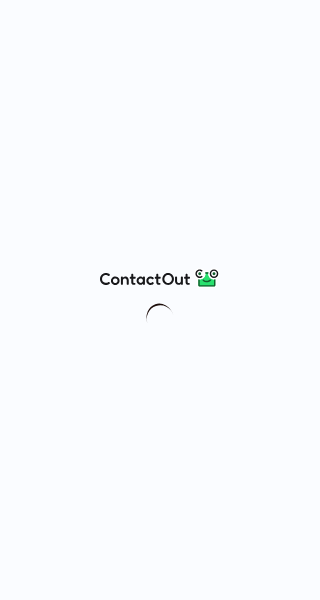 scroll, scrollTop: 0, scrollLeft: 0, axis: both 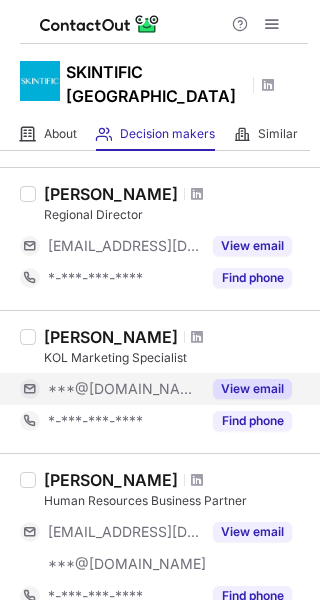 click on "View email" at bounding box center (252, 389) 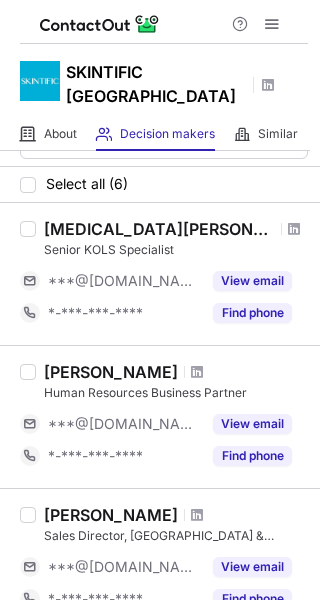 scroll, scrollTop: 0, scrollLeft: 0, axis: both 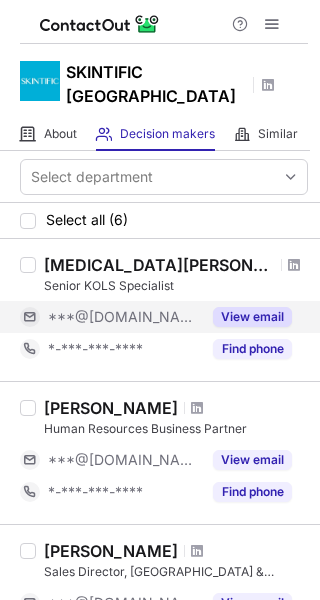 click on "View email" at bounding box center (252, 317) 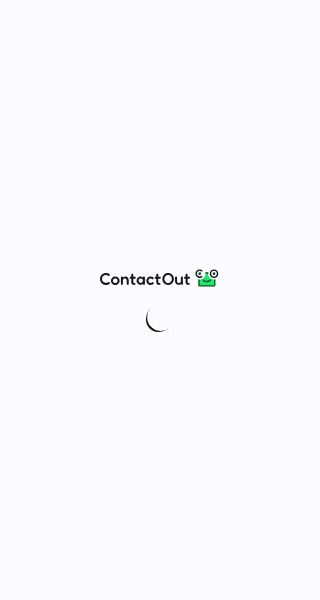 scroll, scrollTop: 0, scrollLeft: 0, axis: both 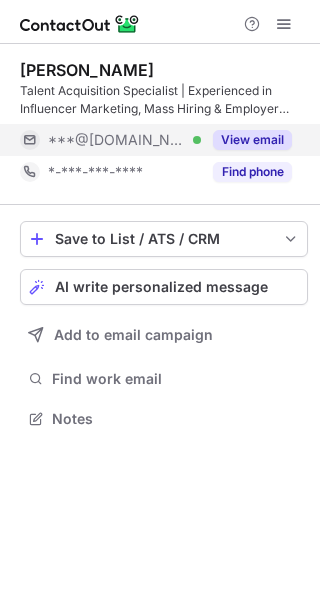 click on "View email" at bounding box center (252, 140) 